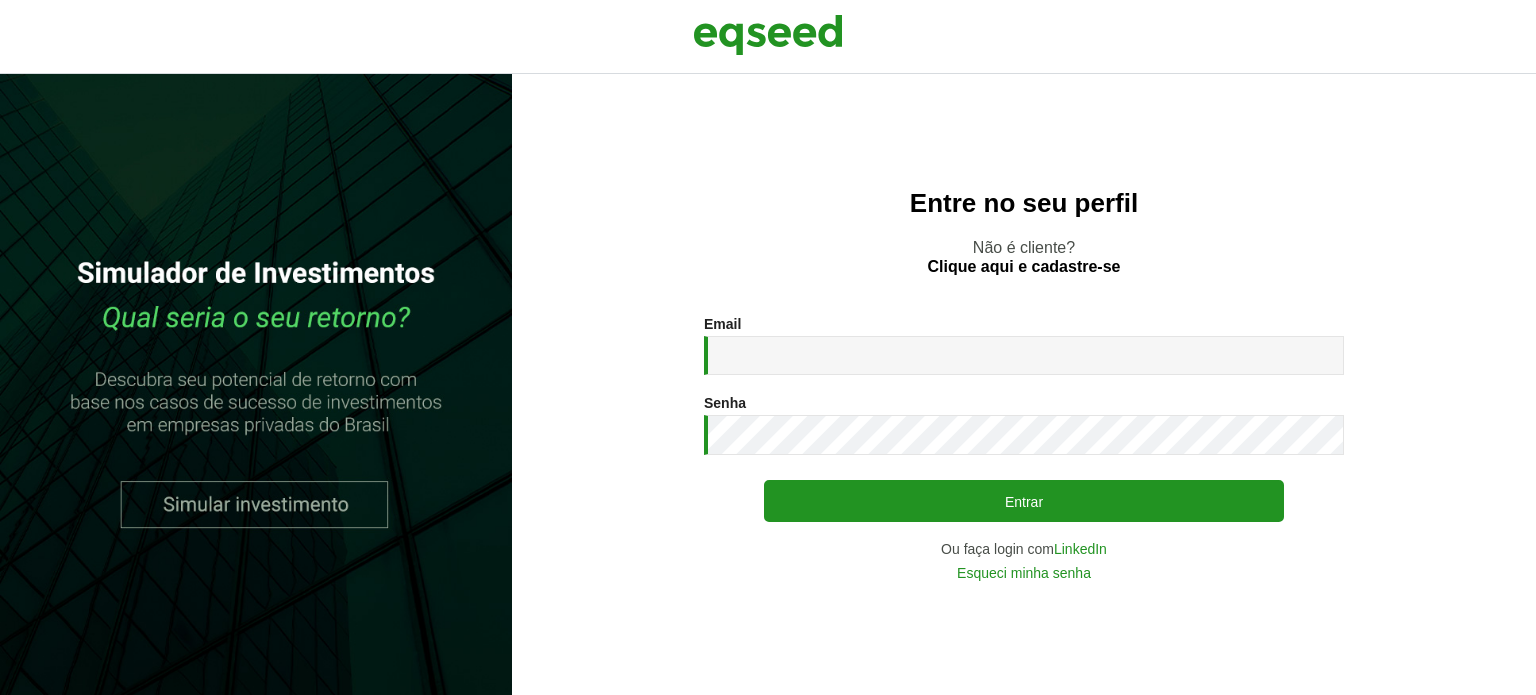 scroll, scrollTop: 0, scrollLeft: 0, axis: both 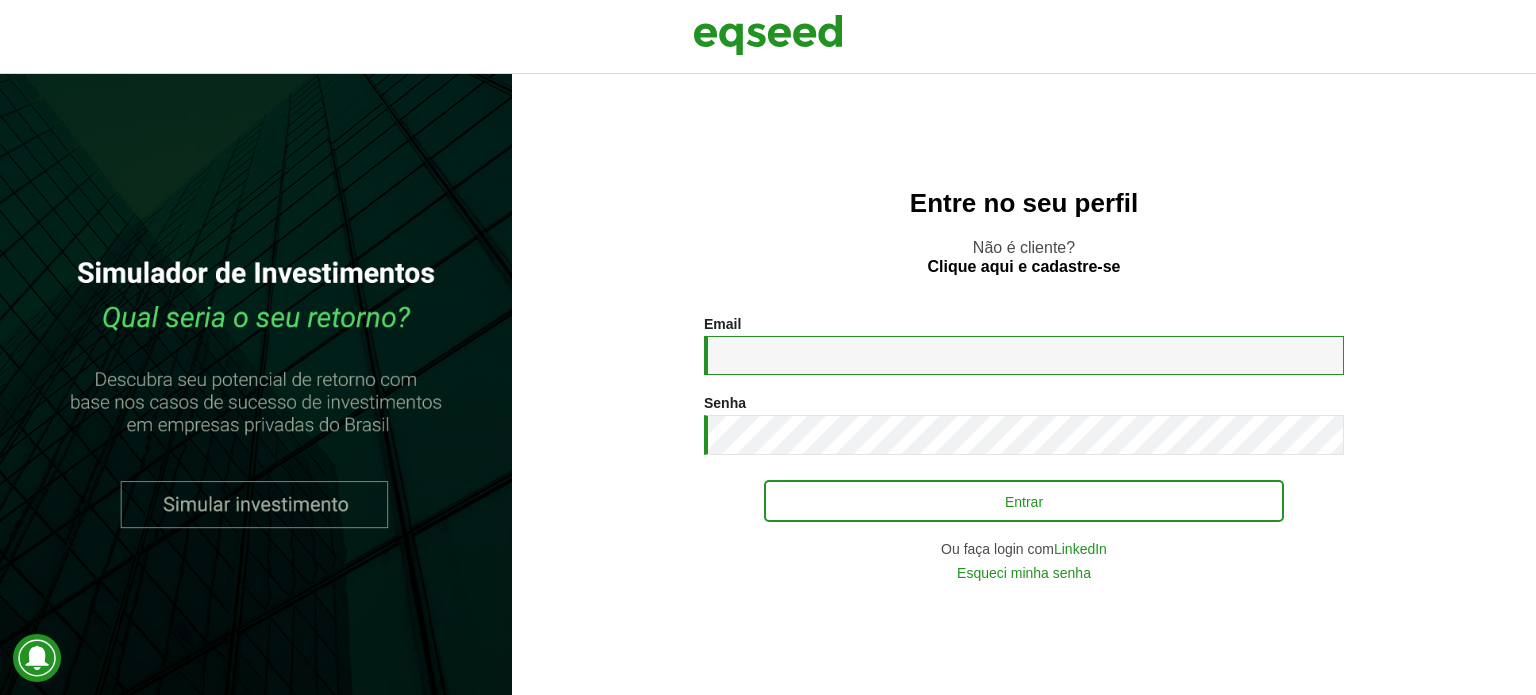 type on "**********" 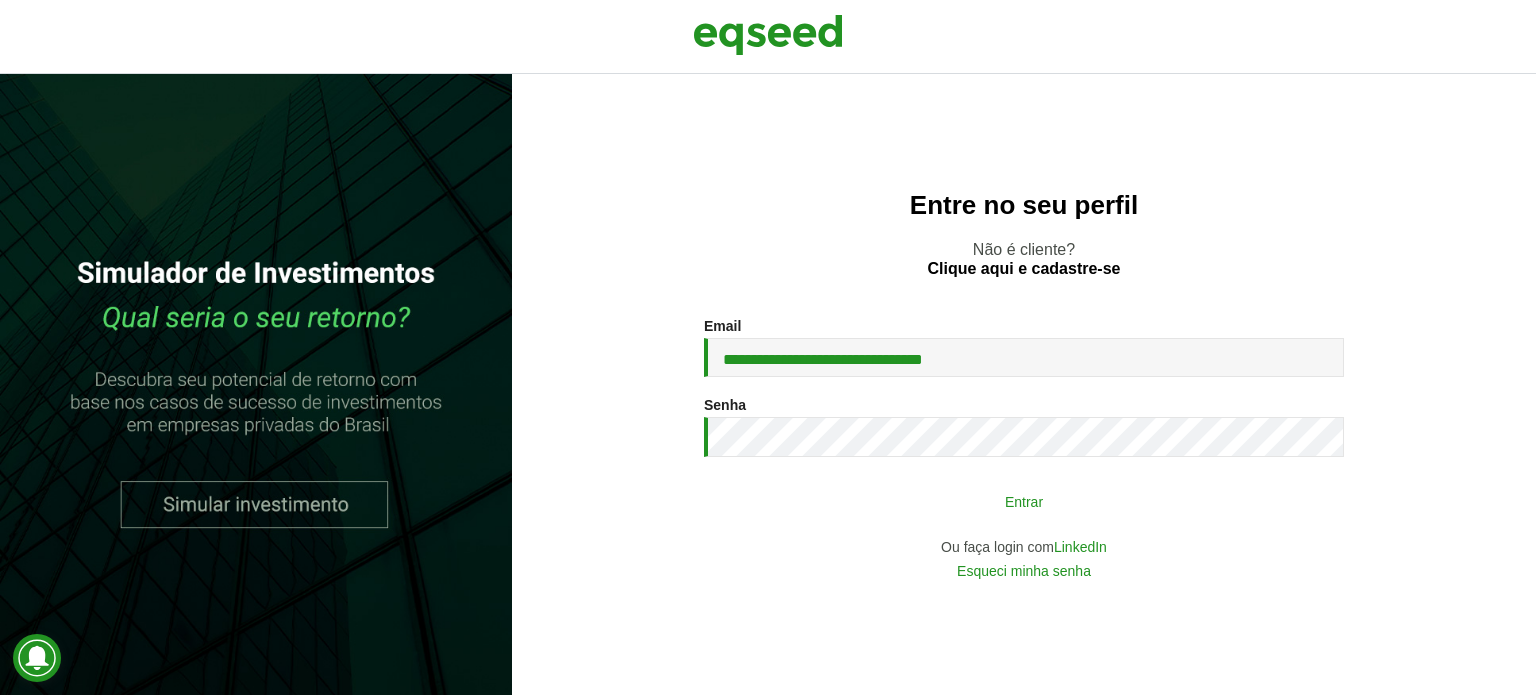 click on "Entrar" at bounding box center [1024, 501] 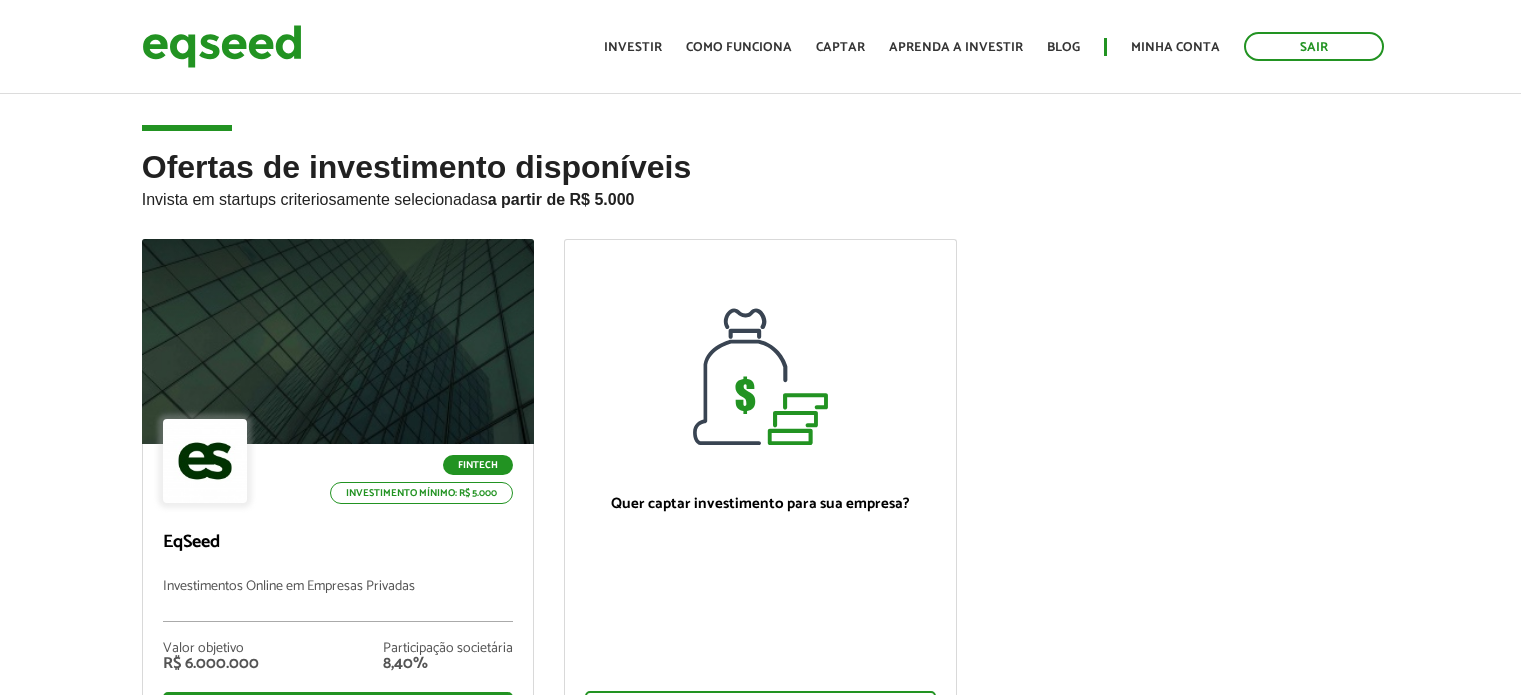 scroll, scrollTop: 0, scrollLeft: 0, axis: both 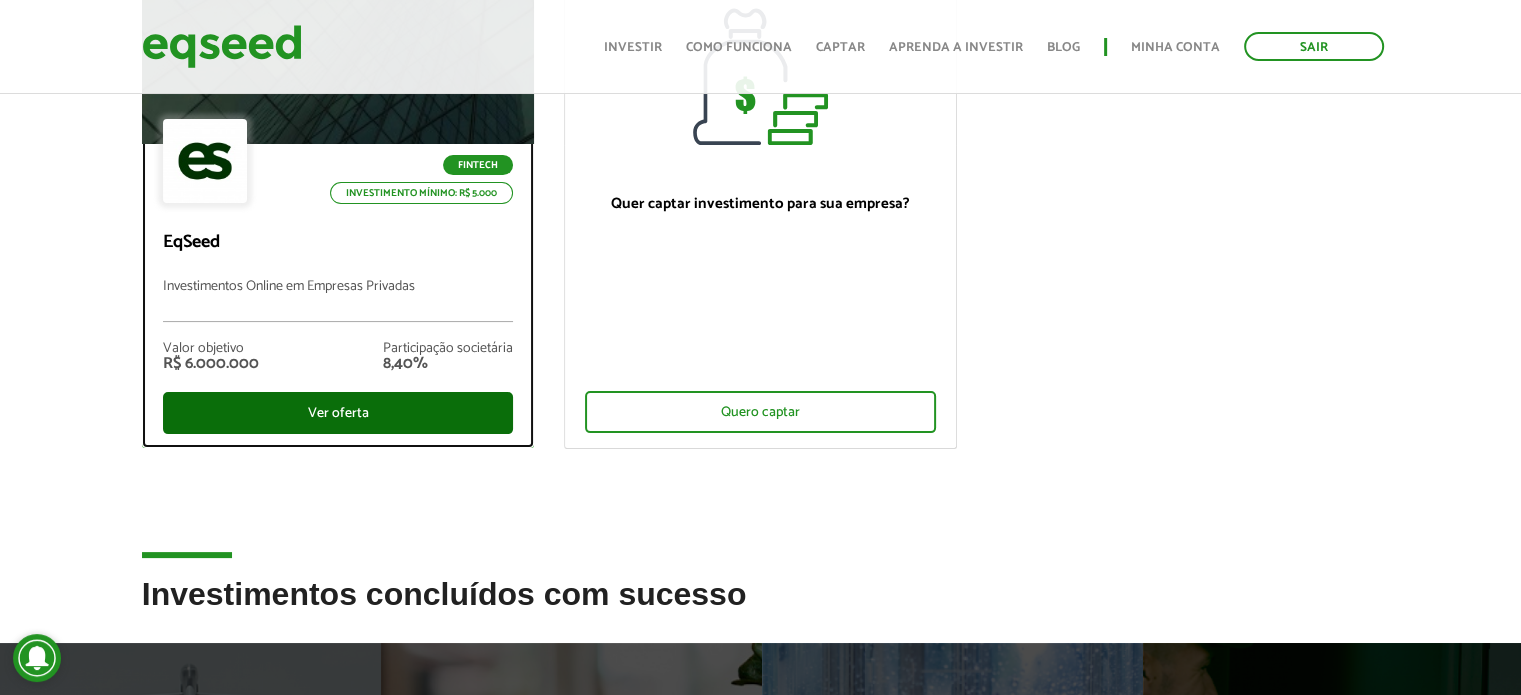 click on "Ver oferta" at bounding box center [338, 413] 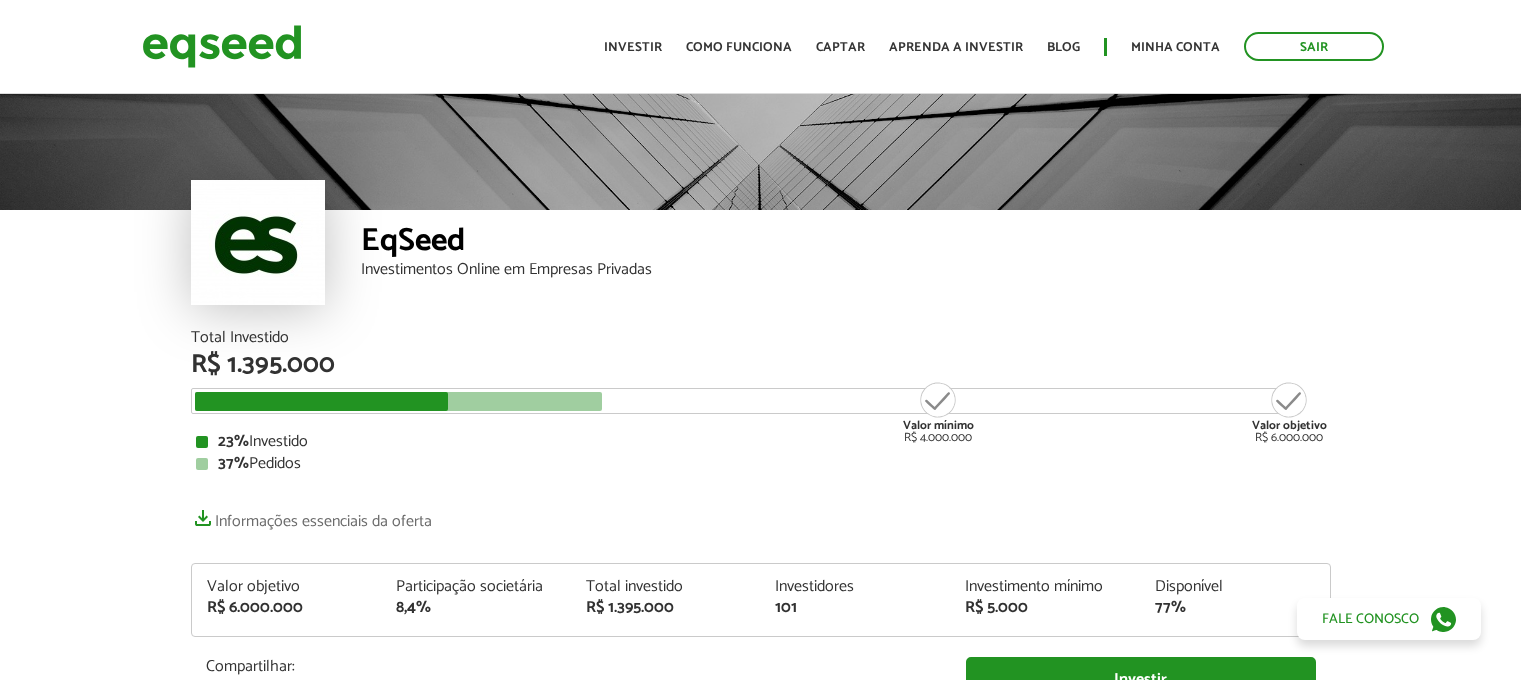 scroll, scrollTop: 0, scrollLeft: 0, axis: both 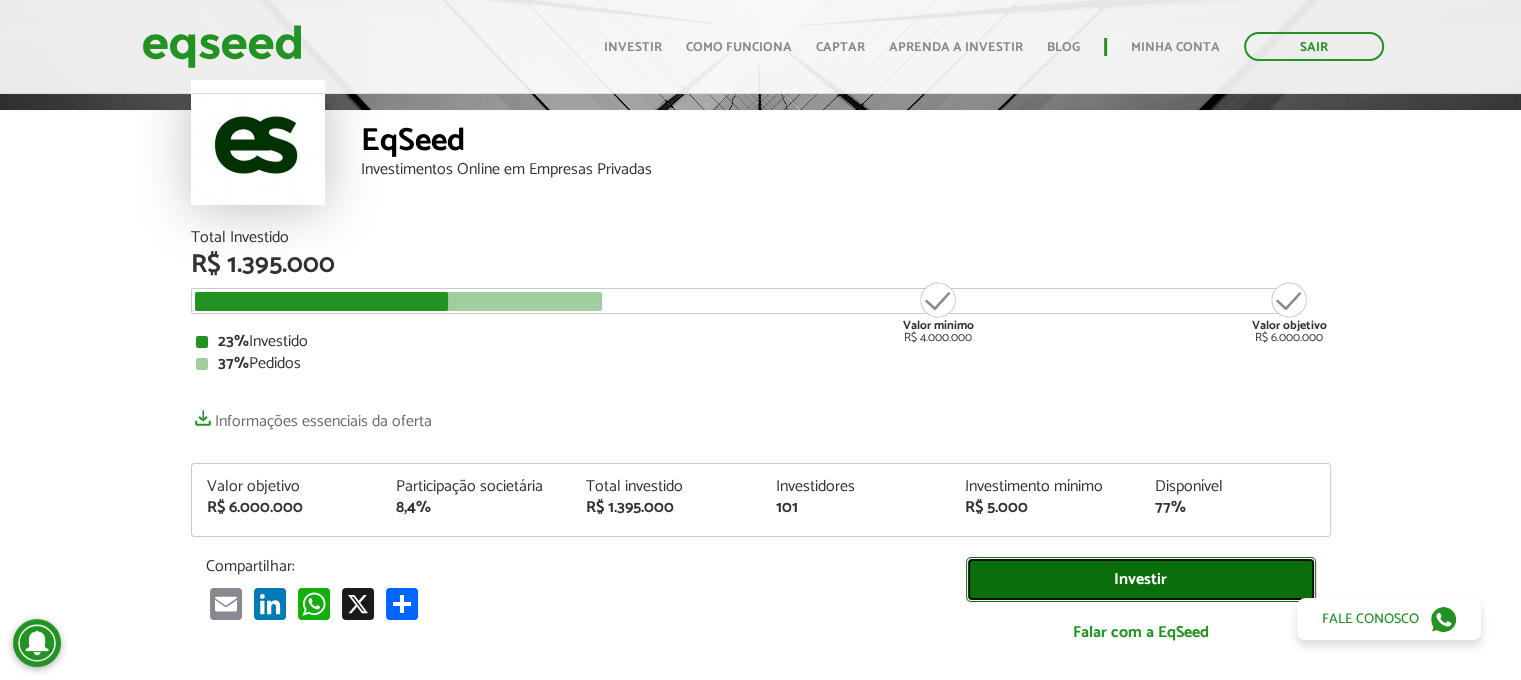 click on "Investir" at bounding box center [1141, 579] 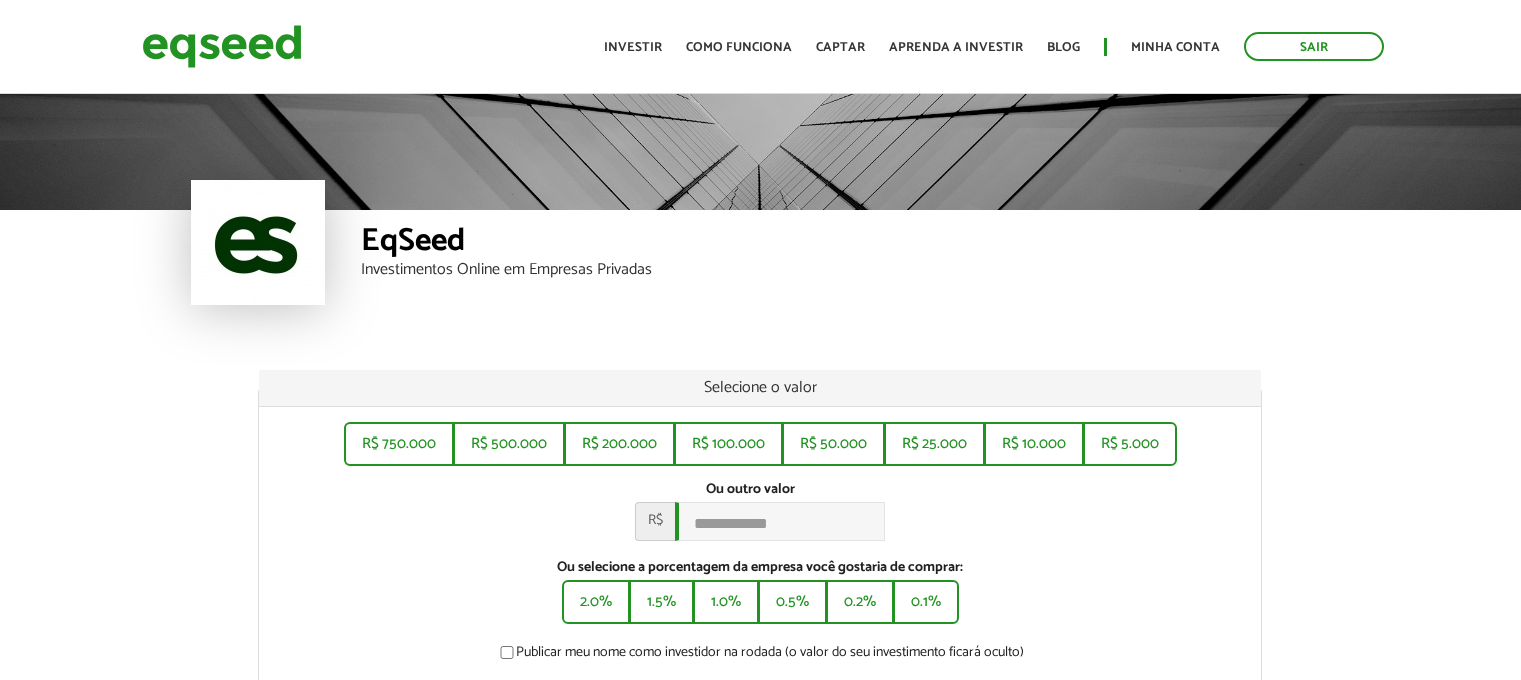 scroll, scrollTop: 0, scrollLeft: 0, axis: both 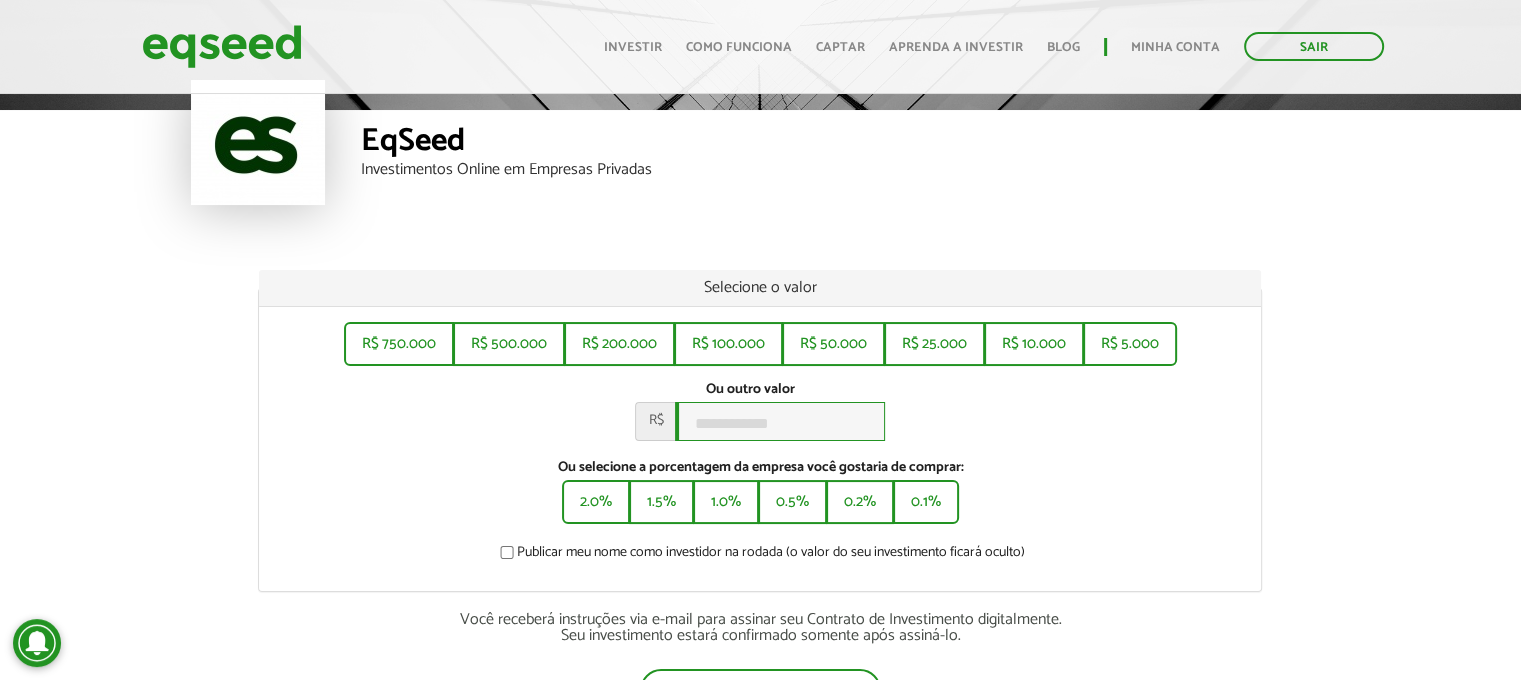 click on "Ou outro valor  *" at bounding box center (780, 421) 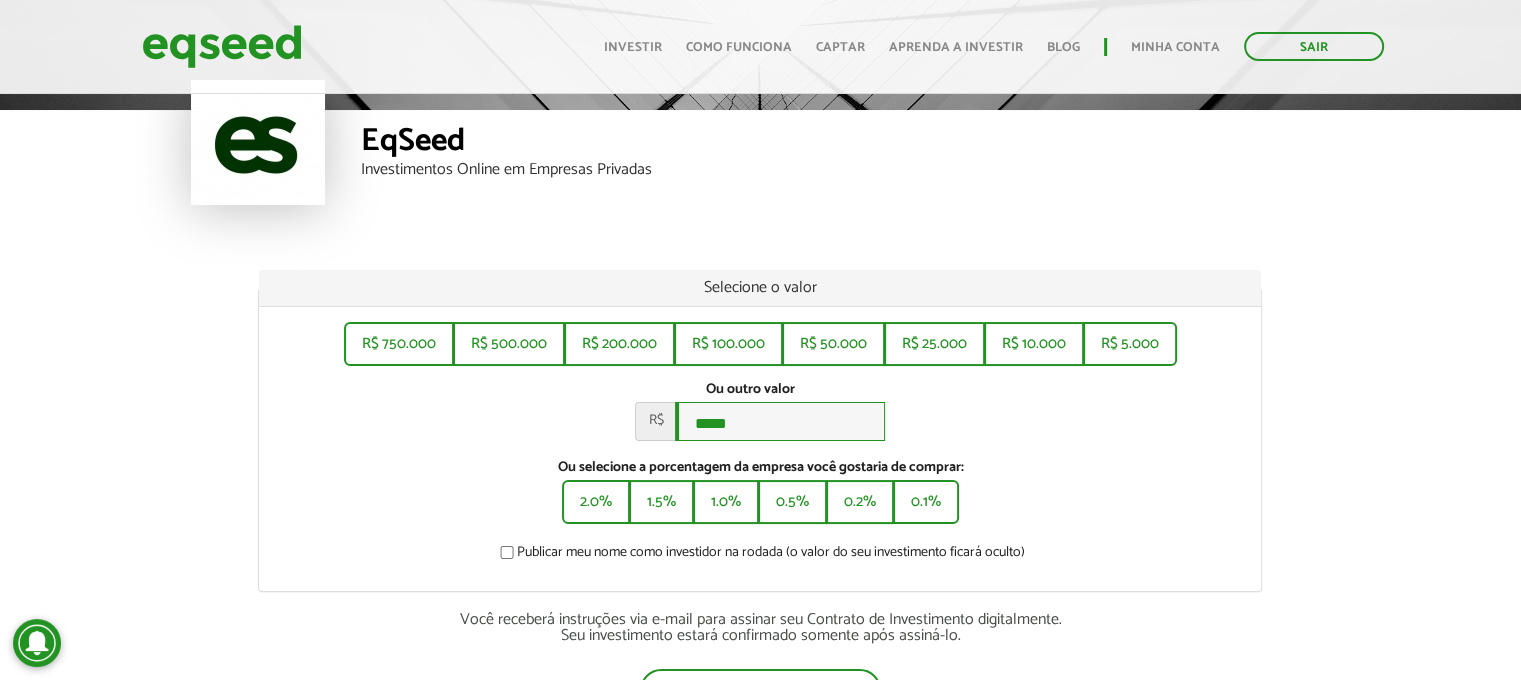 type on "*****" 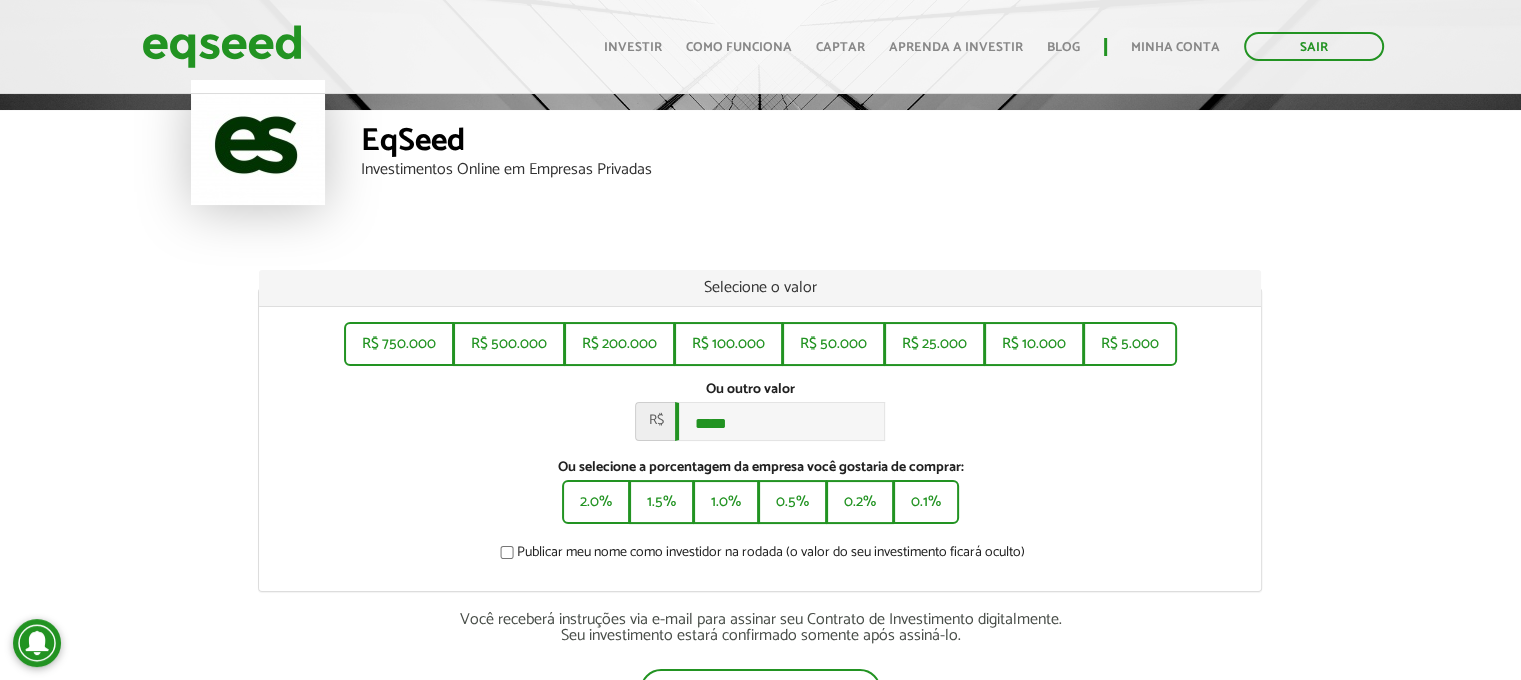 click on "Selecione o valor
R$ 750.000 R$ 500.000 R$ 200.000 R$ 100.000 R$ 50.000 R$ 25.000 R$ 10.000 R$ 5.000   Ou outro valor  *
R$ *****   Ou selecione a porcentagem da empresa você gostaria de comprar:
2.0% 1.5% 1.0% 0.5% 0.2% 0.1%   Publicar meu nome como investidor na rodada (o valor do seu investimento ficará oculto)
Você receberá instruções via e-mail para assinar seu Contrato de Investimento digitalmente. Seu investimento estará confirmado somente após assiná-lo. Emitir contrato
Possui cupom? Insira aqui
Voltar" at bounding box center (760, 540) 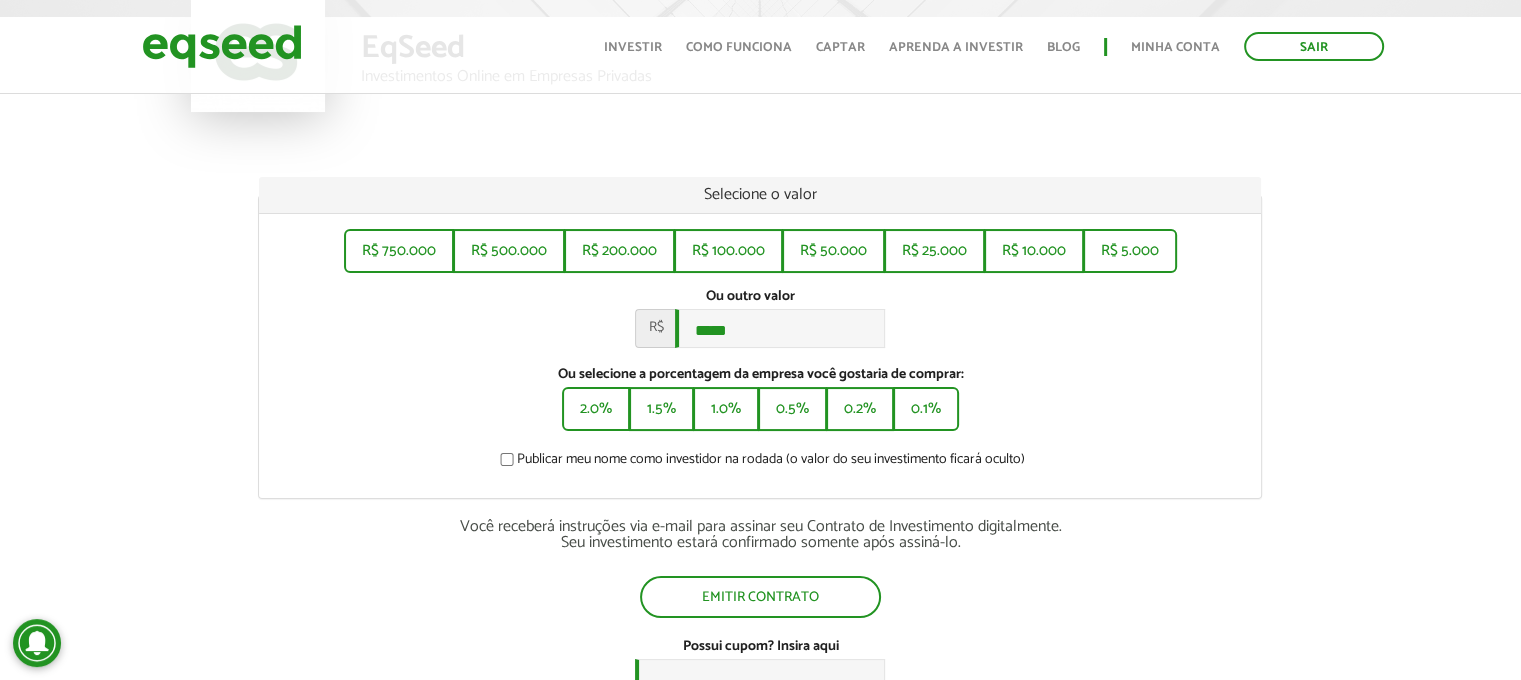 scroll, scrollTop: 400, scrollLeft: 0, axis: vertical 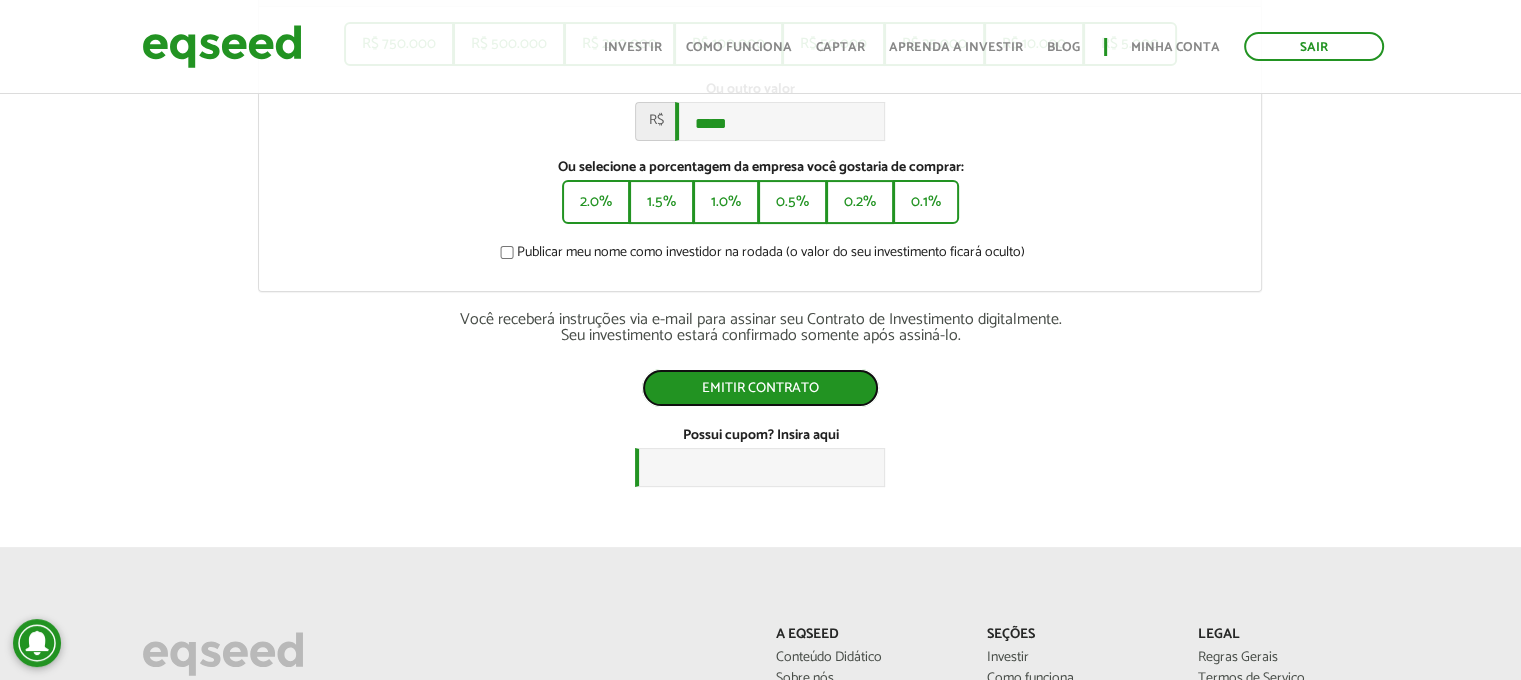 click on "Emitir contrato" at bounding box center (760, 388) 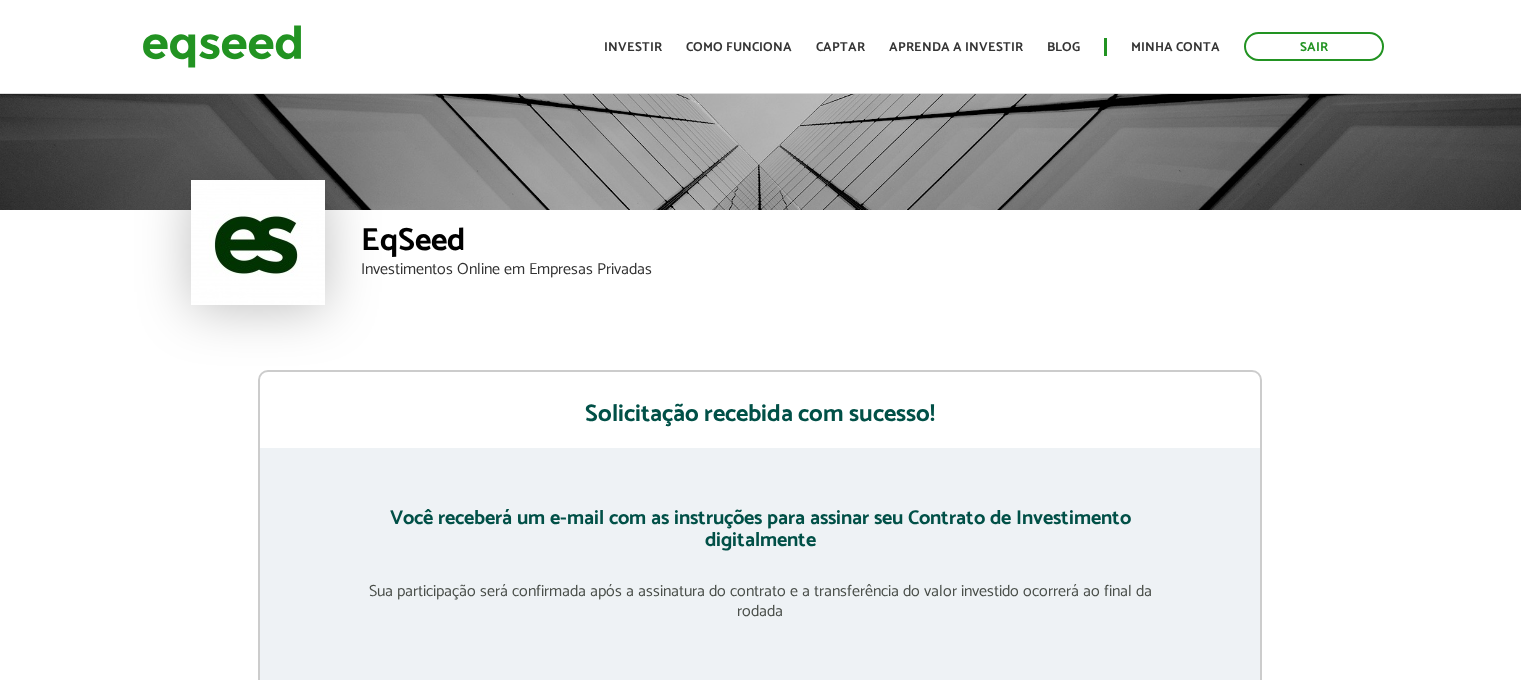 scroll, scrollTop: 0, scrollLeft: 0, axis: both 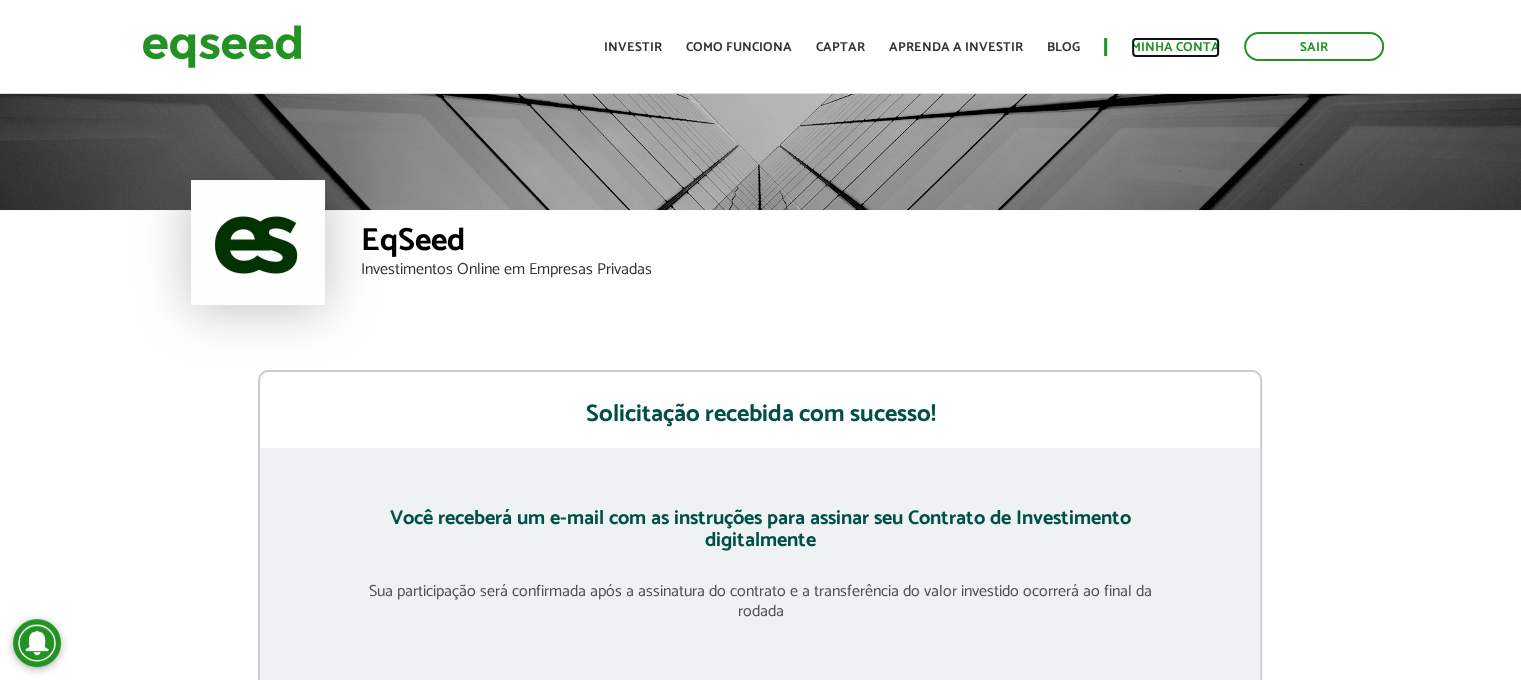 click on "Minha conta" at bounding box center (1175, 47) 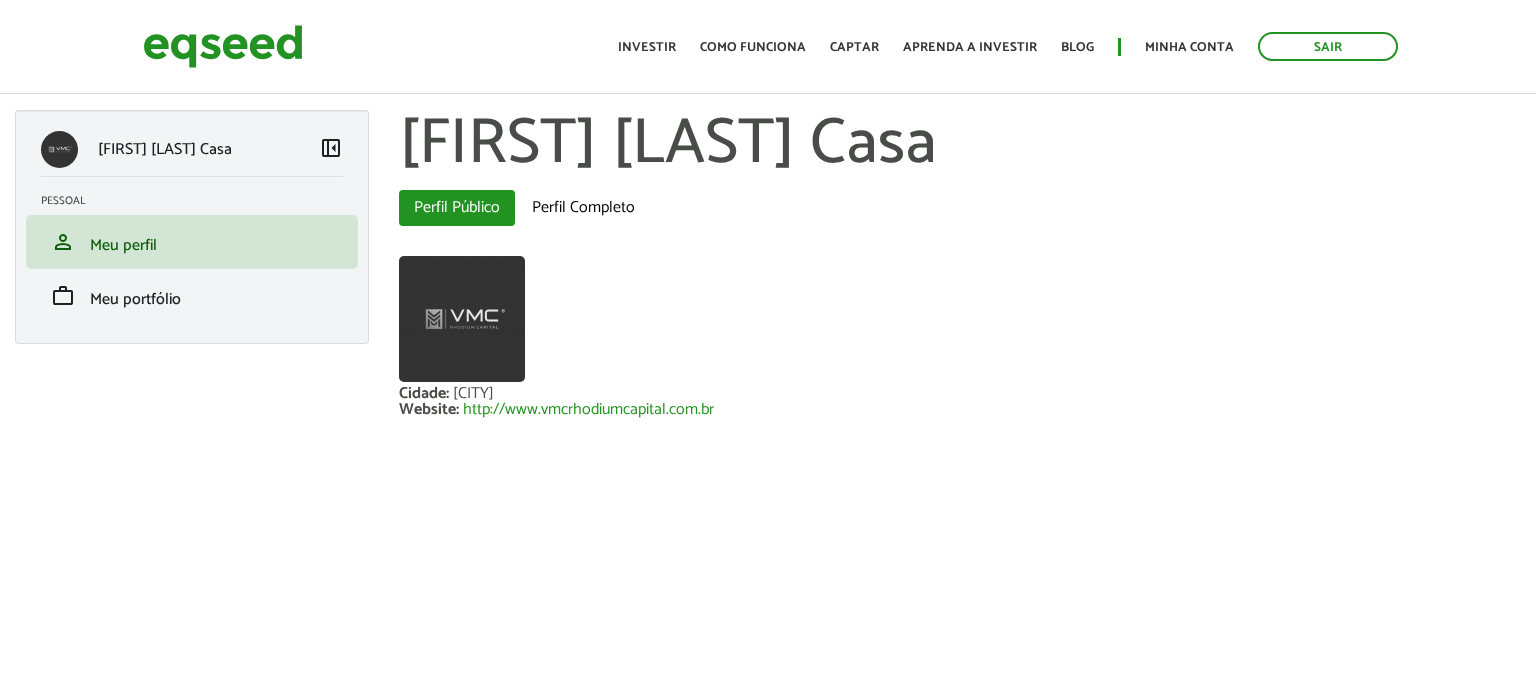 scroll, scrollTop: 0, scrollLeft: 0, axis: both 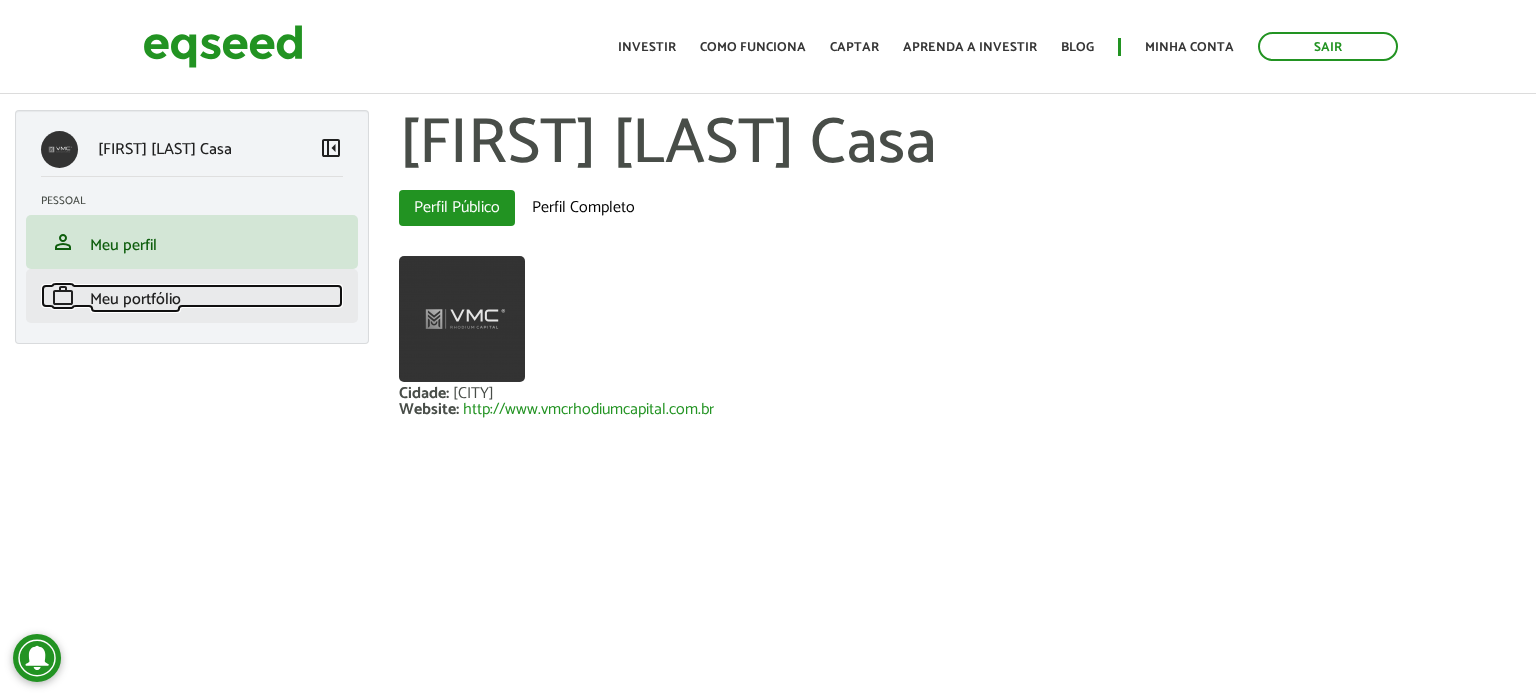 click on "Meu portfólio" at bounding box center (135, 299) 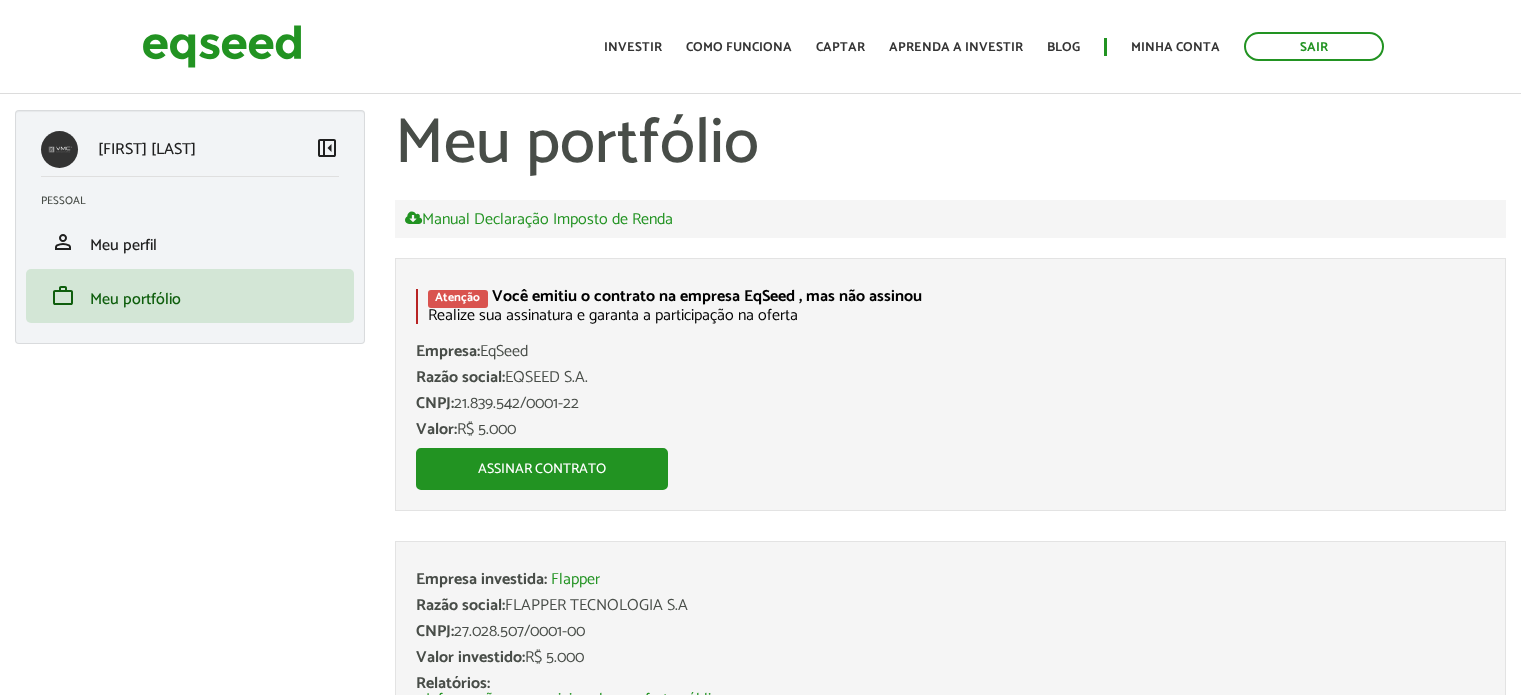 scroll, scrollTop: 0, scrollLeft: 0, axis: both 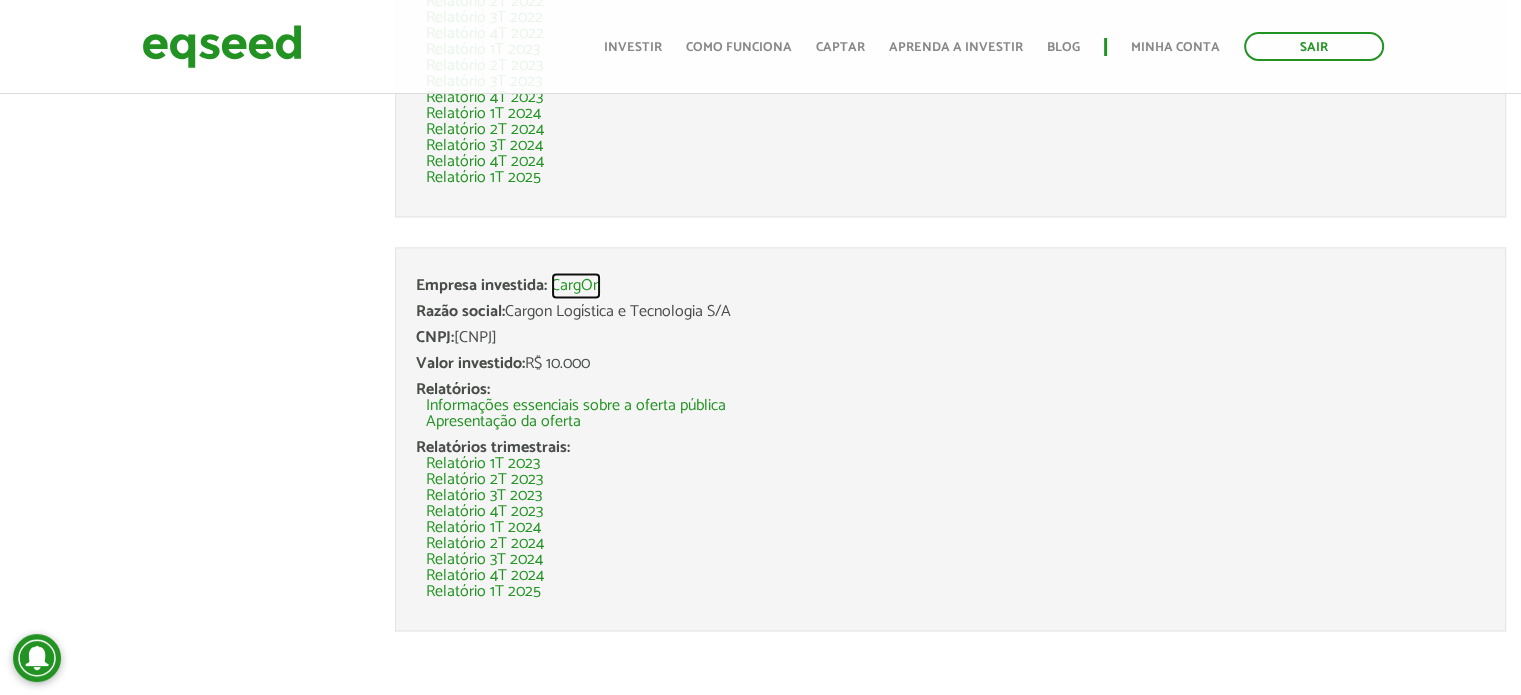 click on "CargOn" at bounding box center [576, 286] 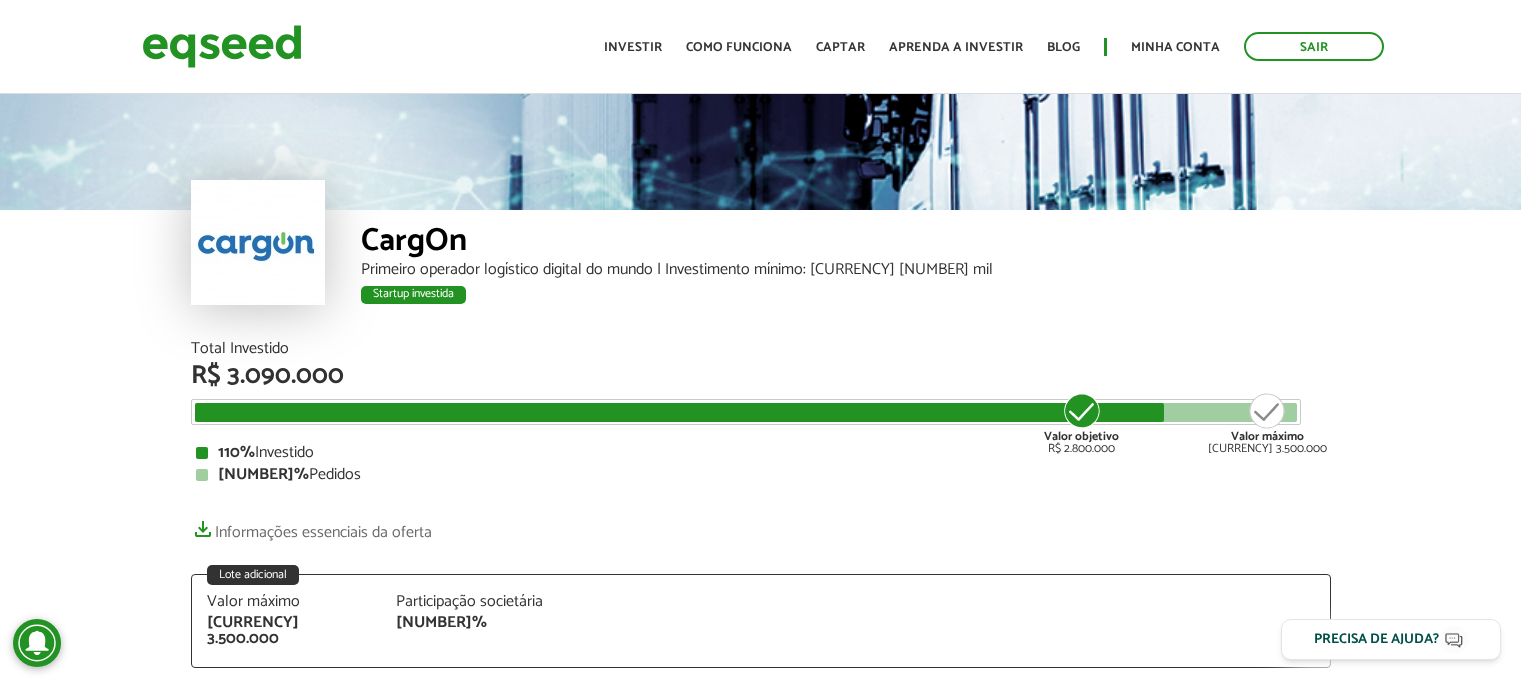 scroll, scrollTop: 0, scrollLeft: 0, axis: both 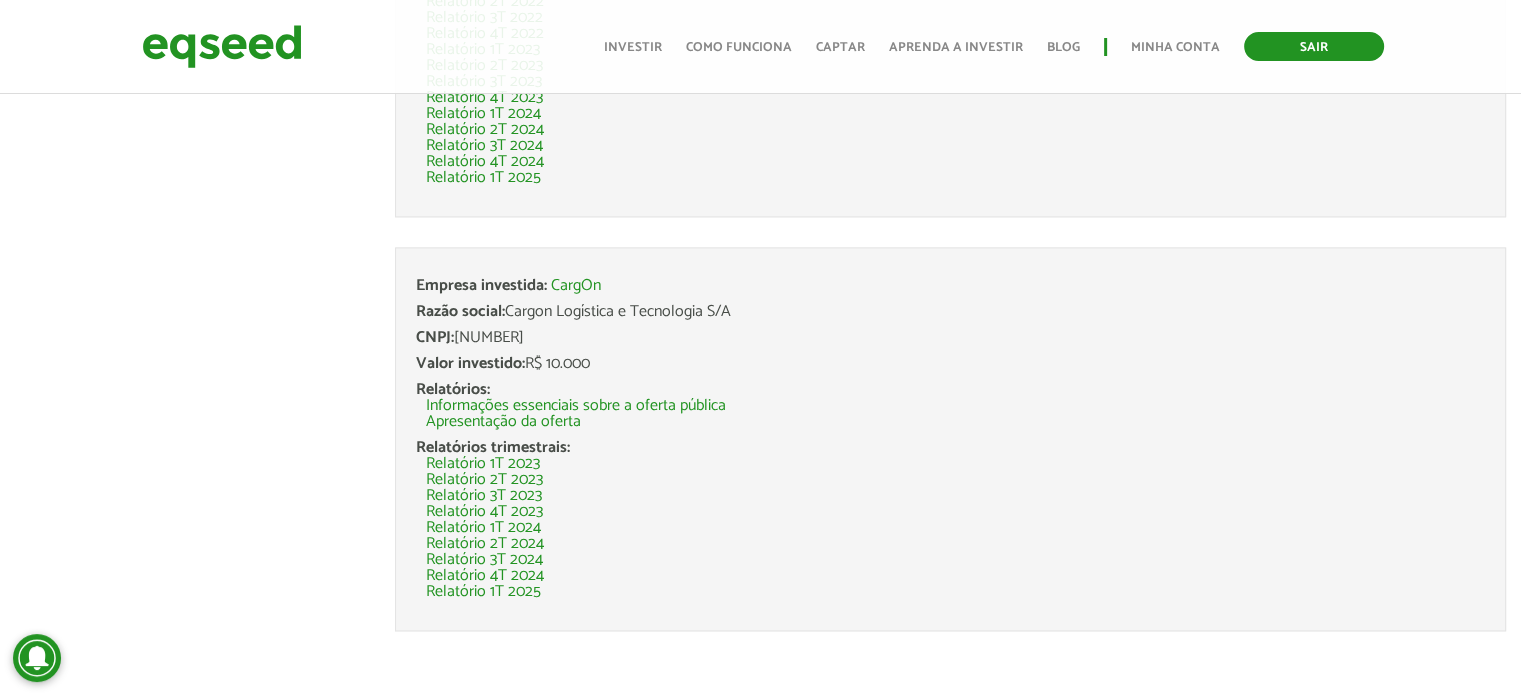 click on "Sair" at bounding box center (1314, 46) 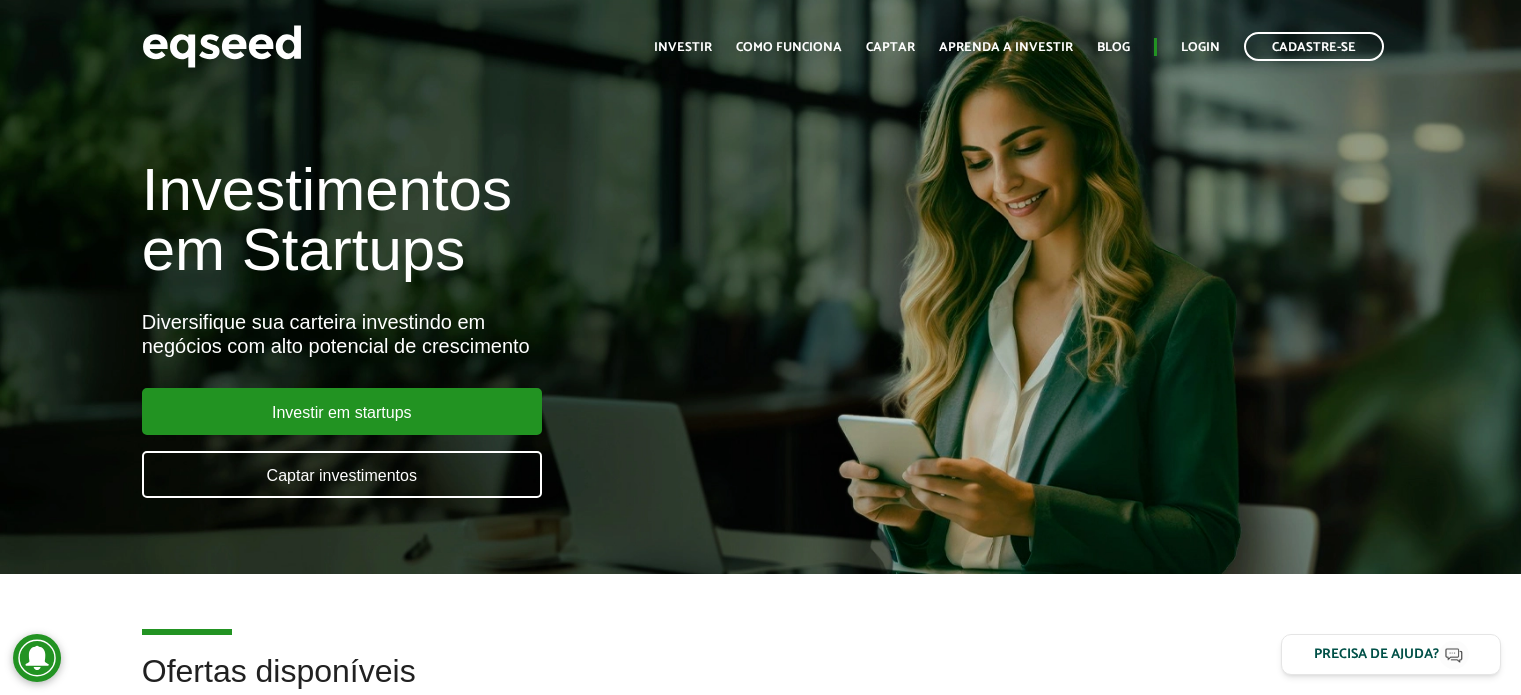 scroll, scrollTop: 0, scrollLeft: 0, axis: both 